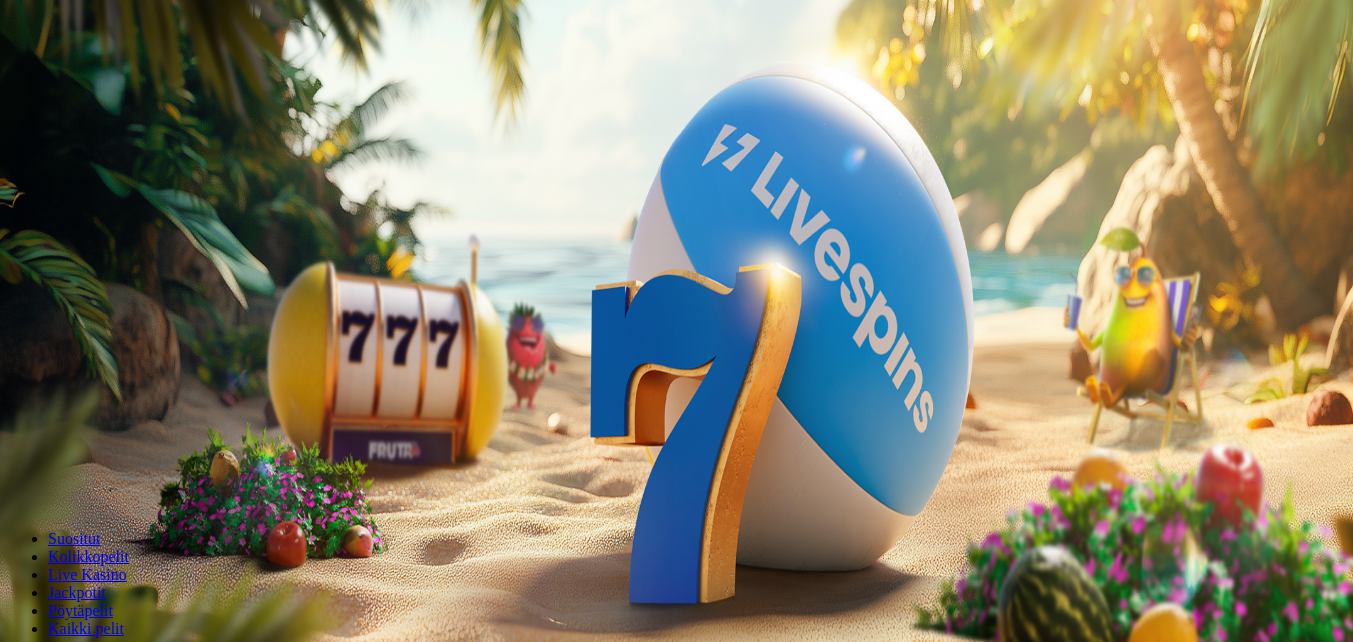 scroll, scrollTop: 0, scrollLeft: 0, axis: both 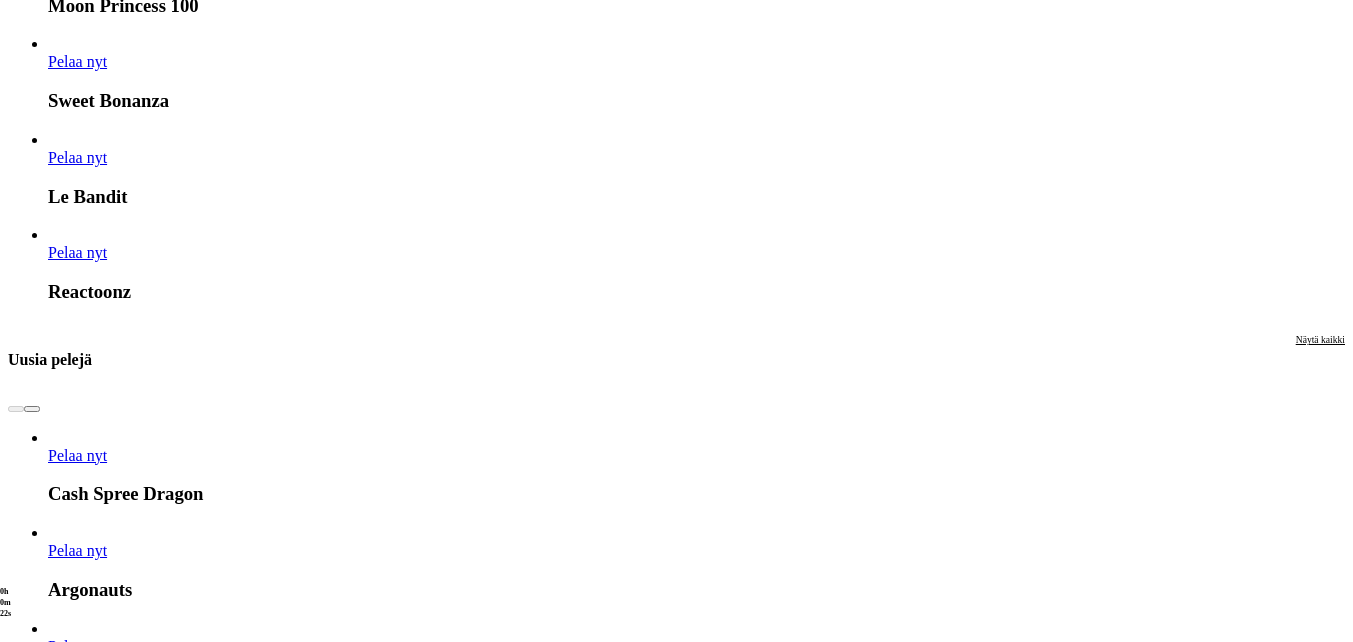 click on "Näytä kaikki" at bounding box center [1320, 19167] 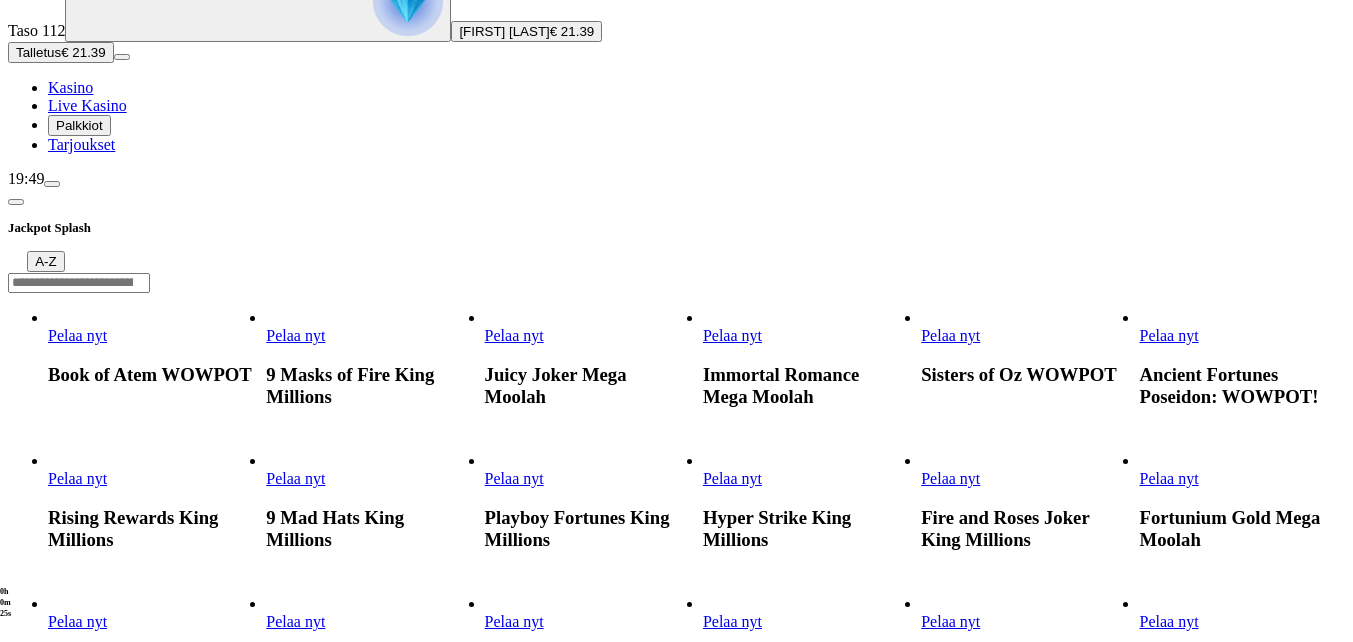 scroll, scrollTop: 500, scrollLeft: 0, axis: vertical 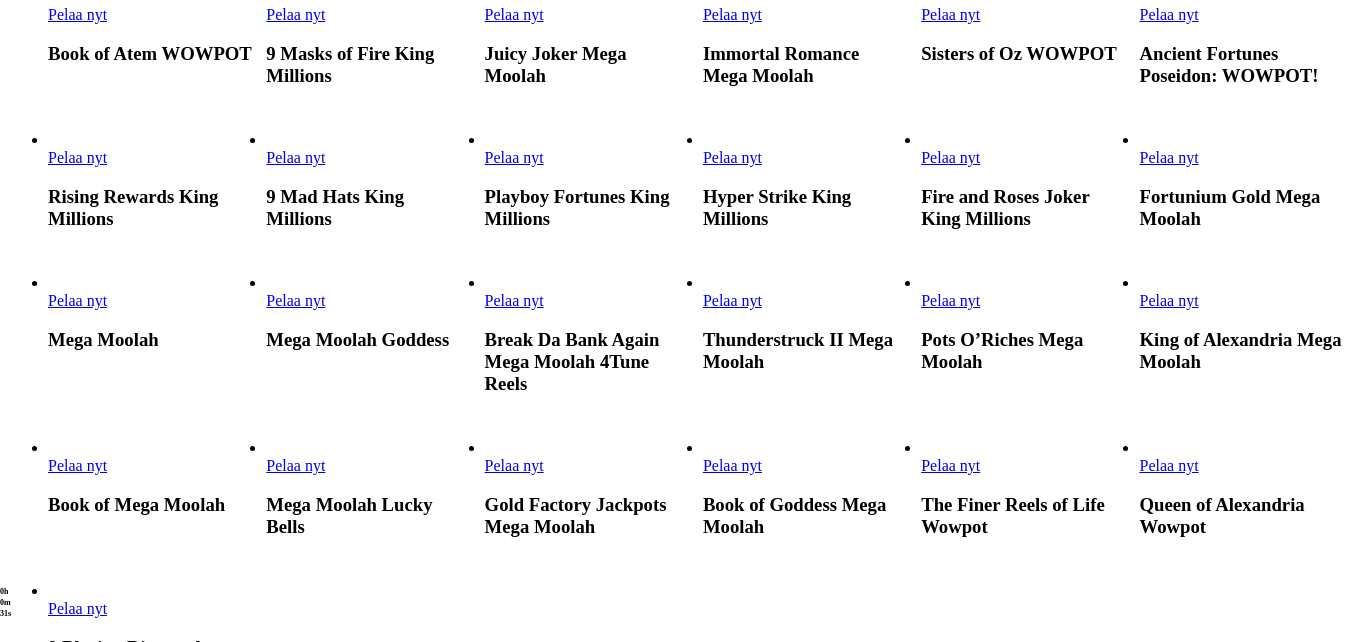 click on "Pelaa nyt" at bounding box center [514, 465] 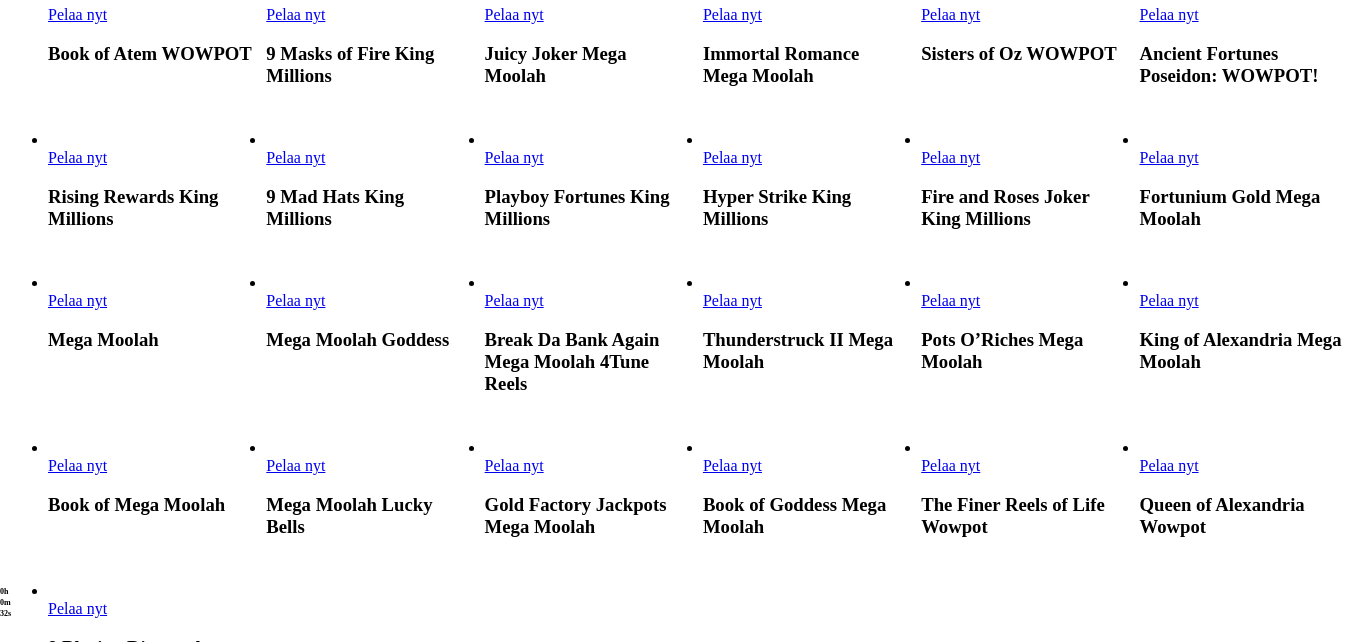 scroll, scrollTop: 0, scrollLeft: 0, axis: both 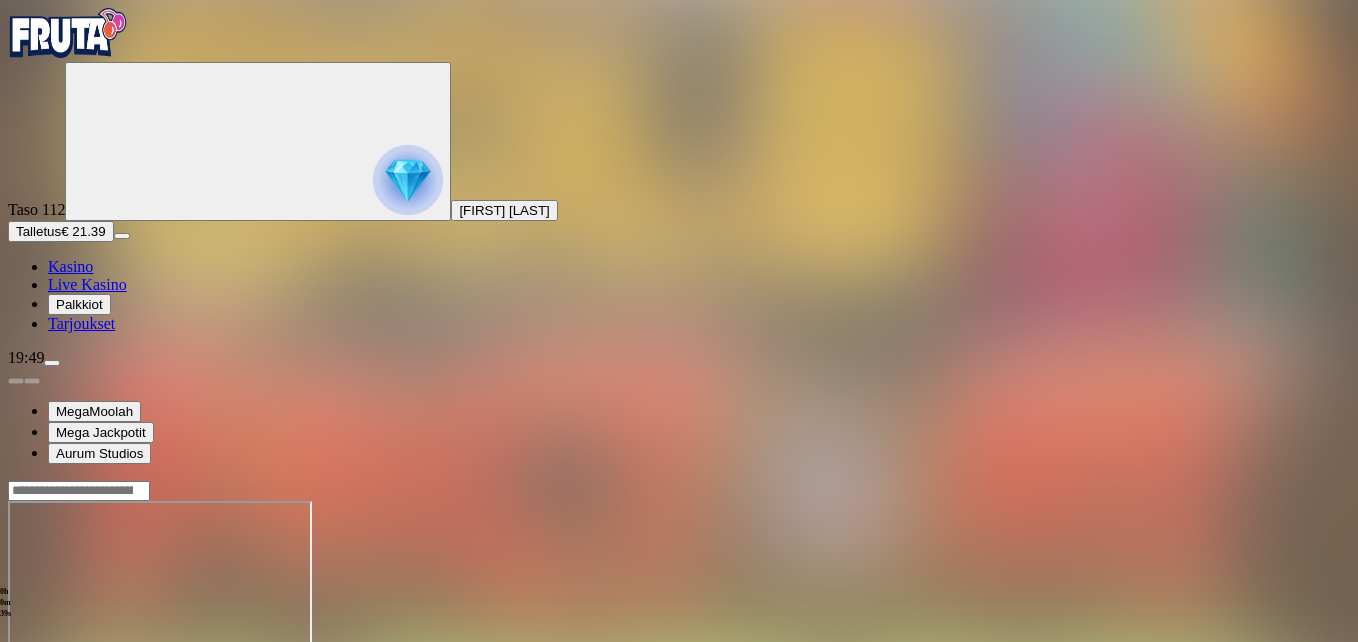 click at bounding box center (48, 673) 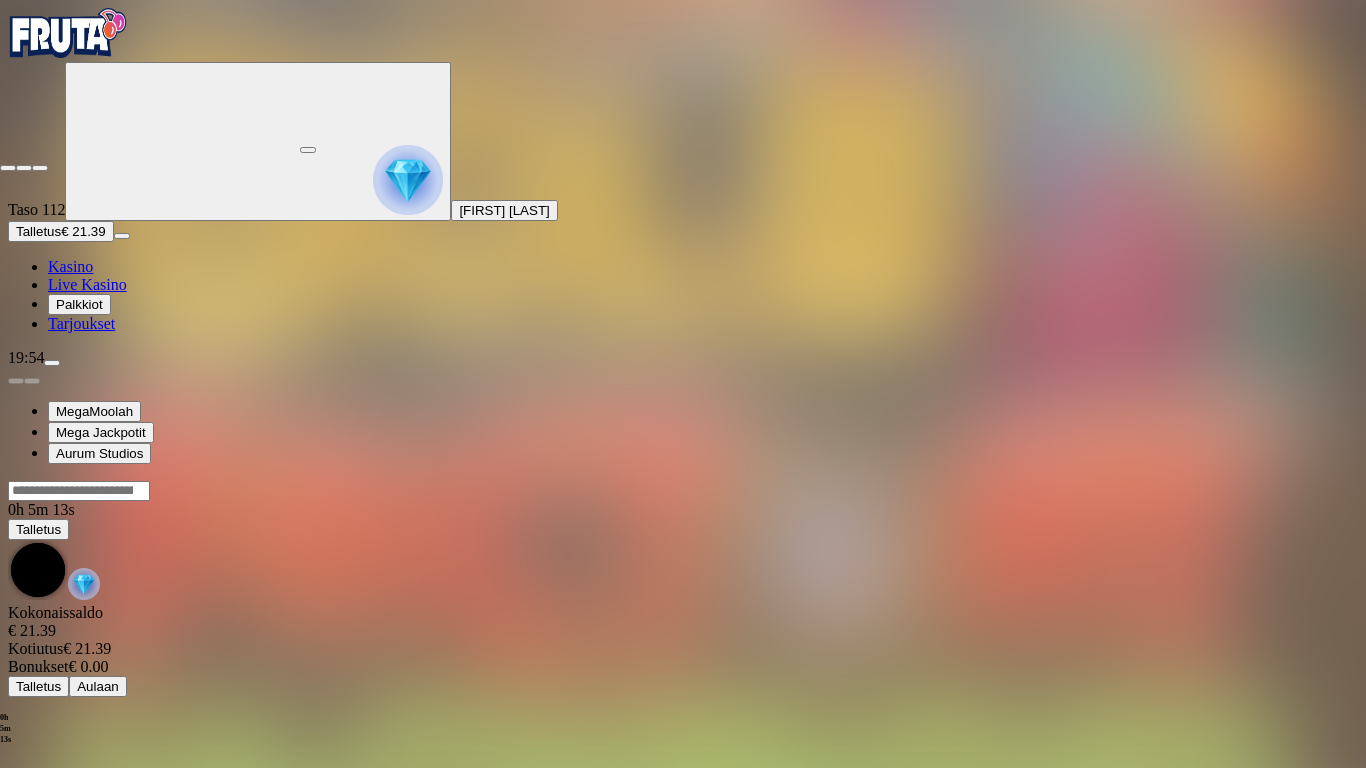 click at bounding box center [8, 168] 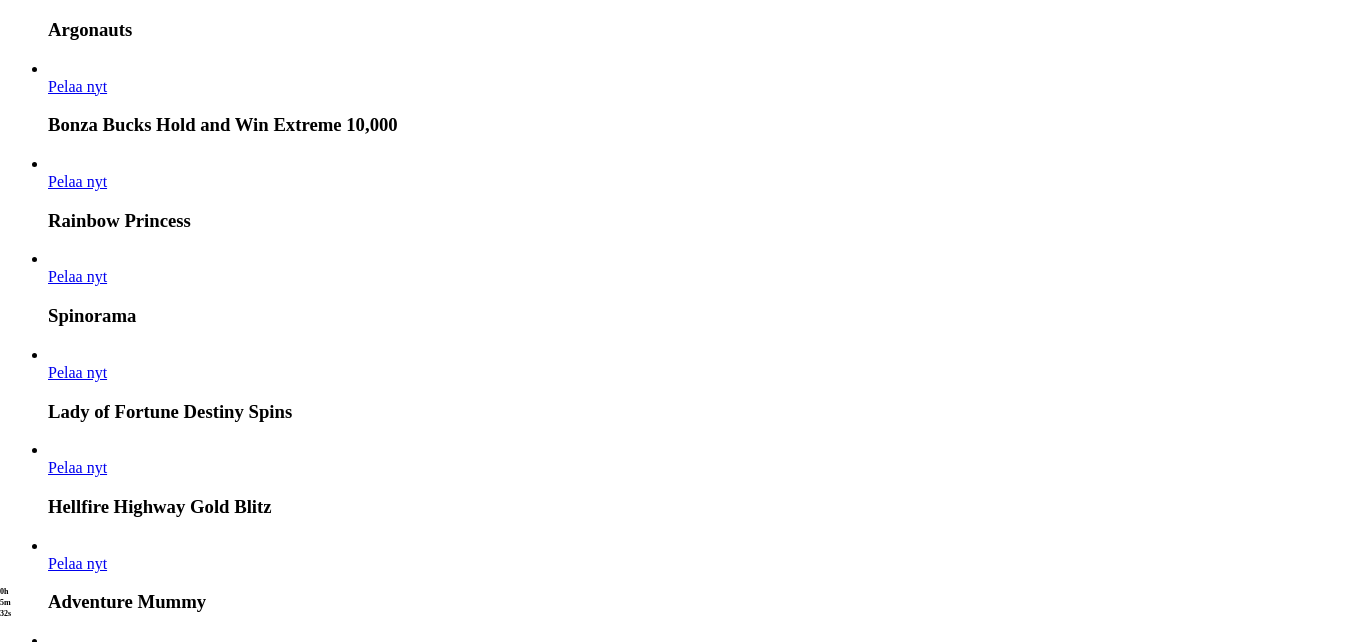 scroll, scrollTop: 3700, scrollLeft: 0, axis: vertical 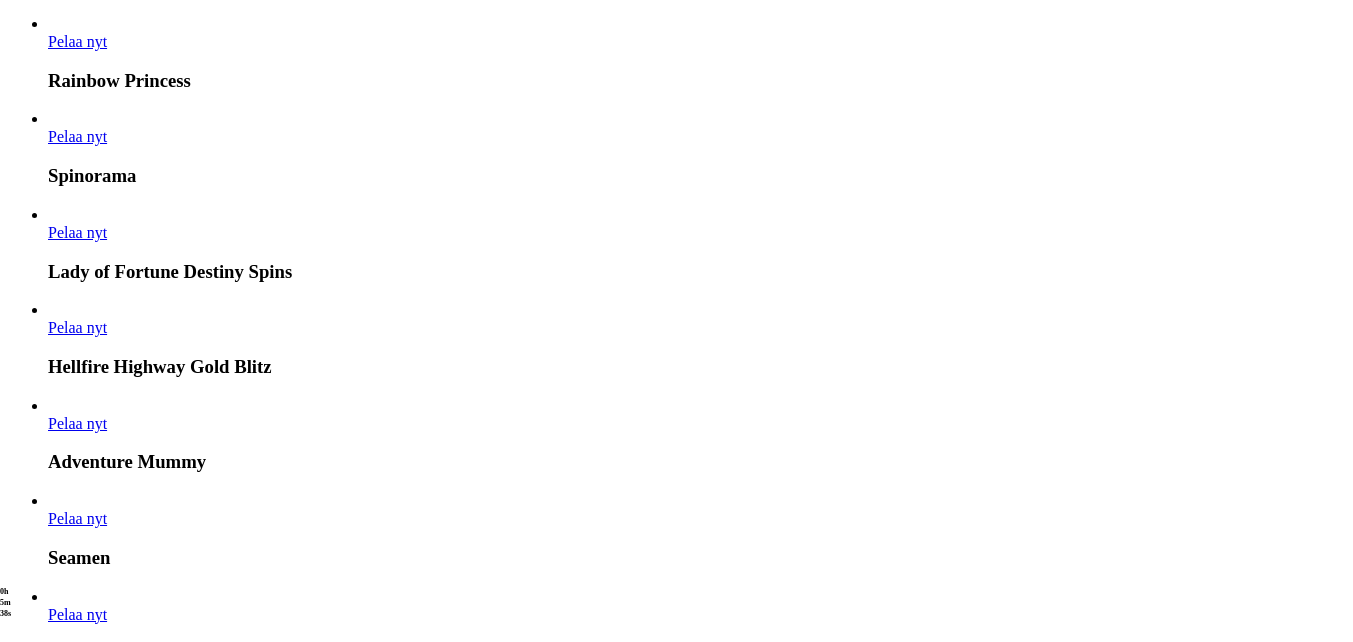 click on "Näytä kaikki" at bounding box center [1320, 25138] 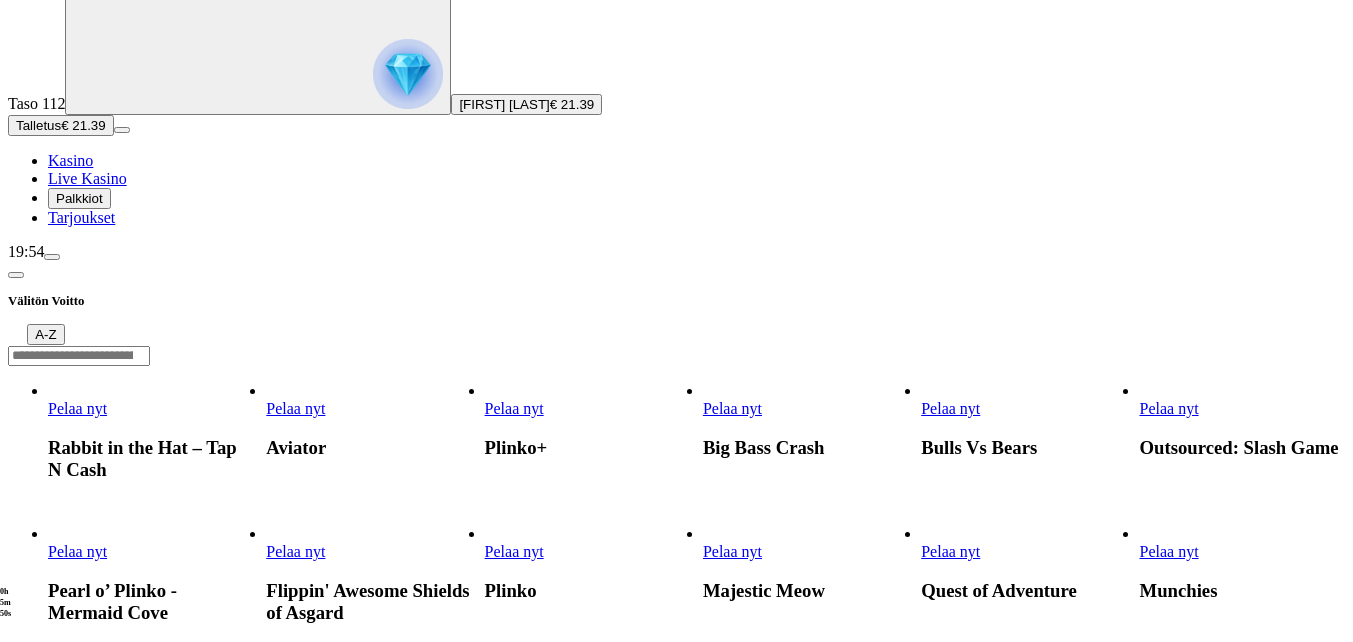 scroll, scrollTop: 100, scrollLeft: 0, axis: vertical 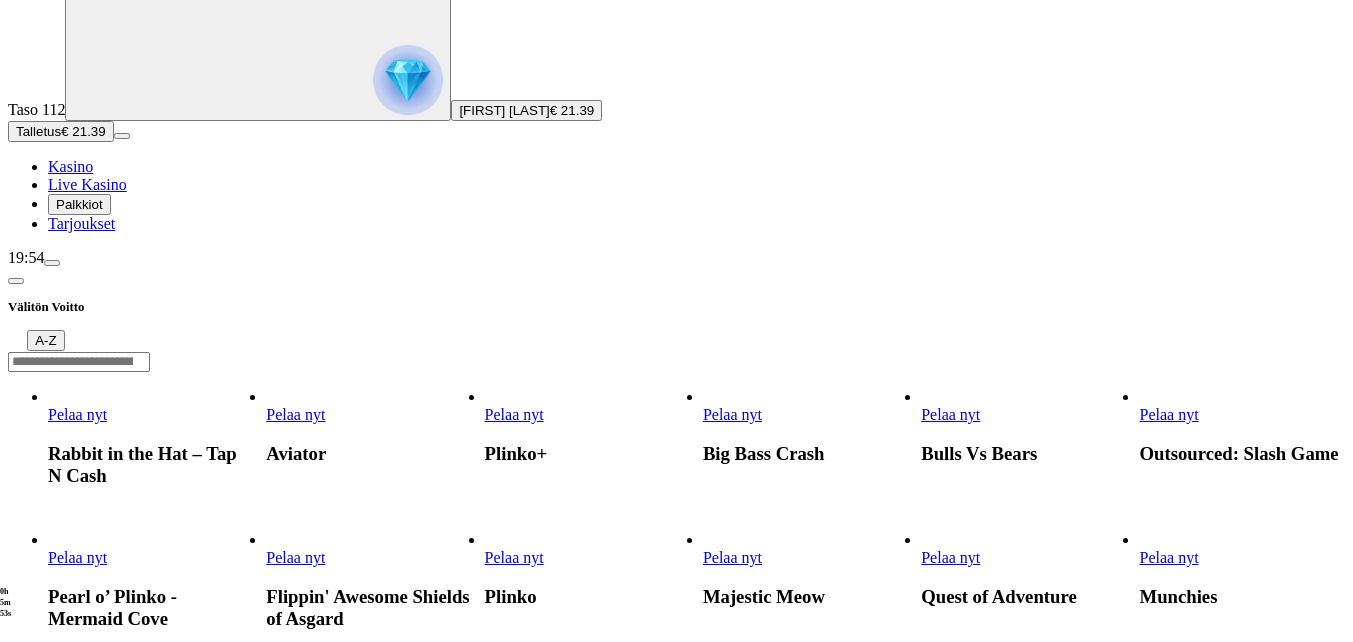 click at bounding box center (16, 281) 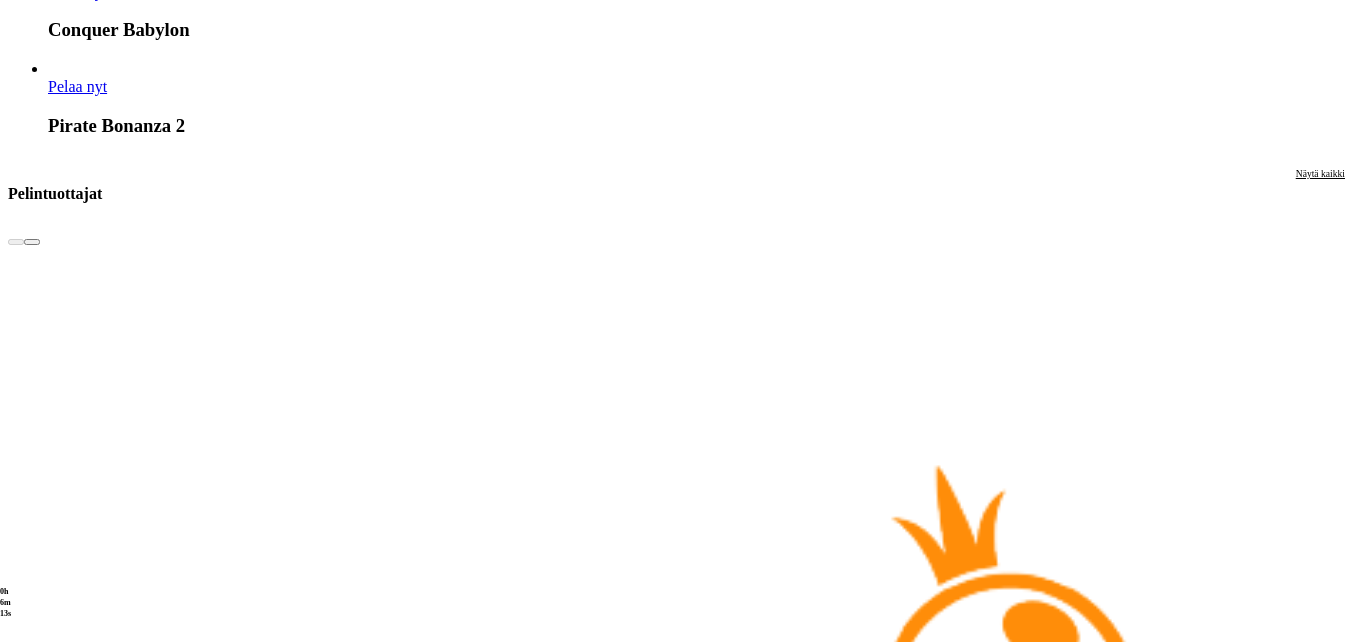 scroll, scrollTop: 4300, scrollLeft: 0, axis: vertical 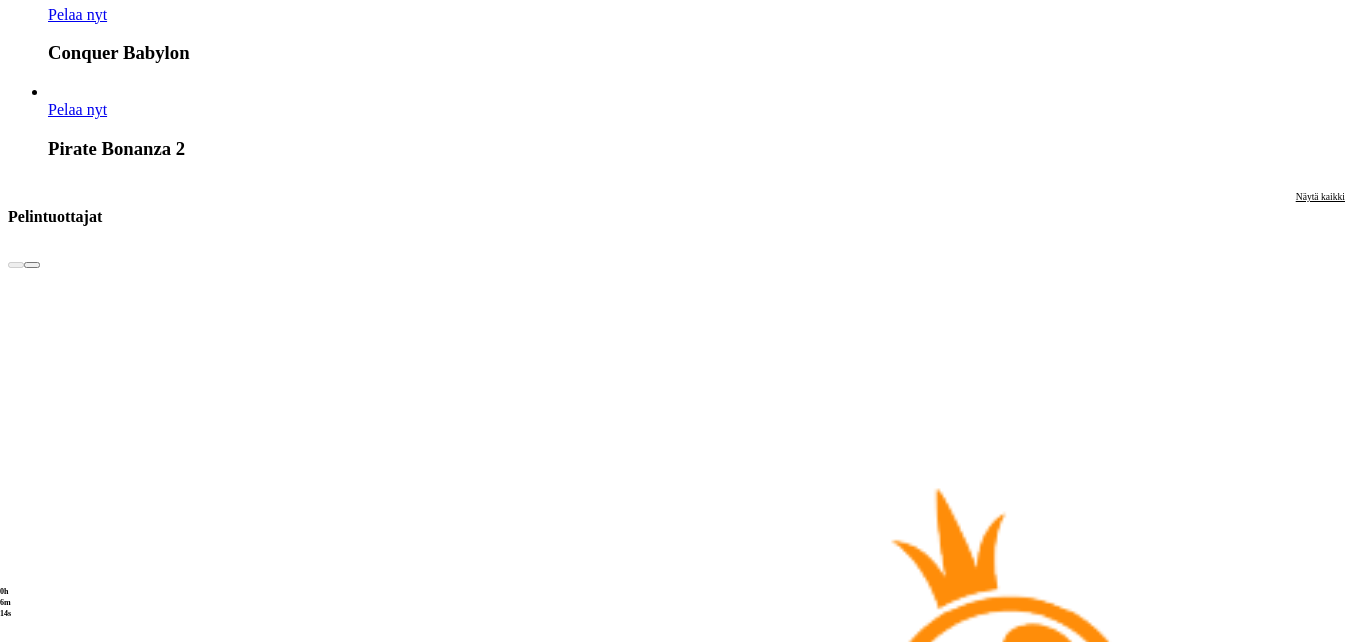 click on "Näytä kaikki" at bounding box center (1320, 26851) 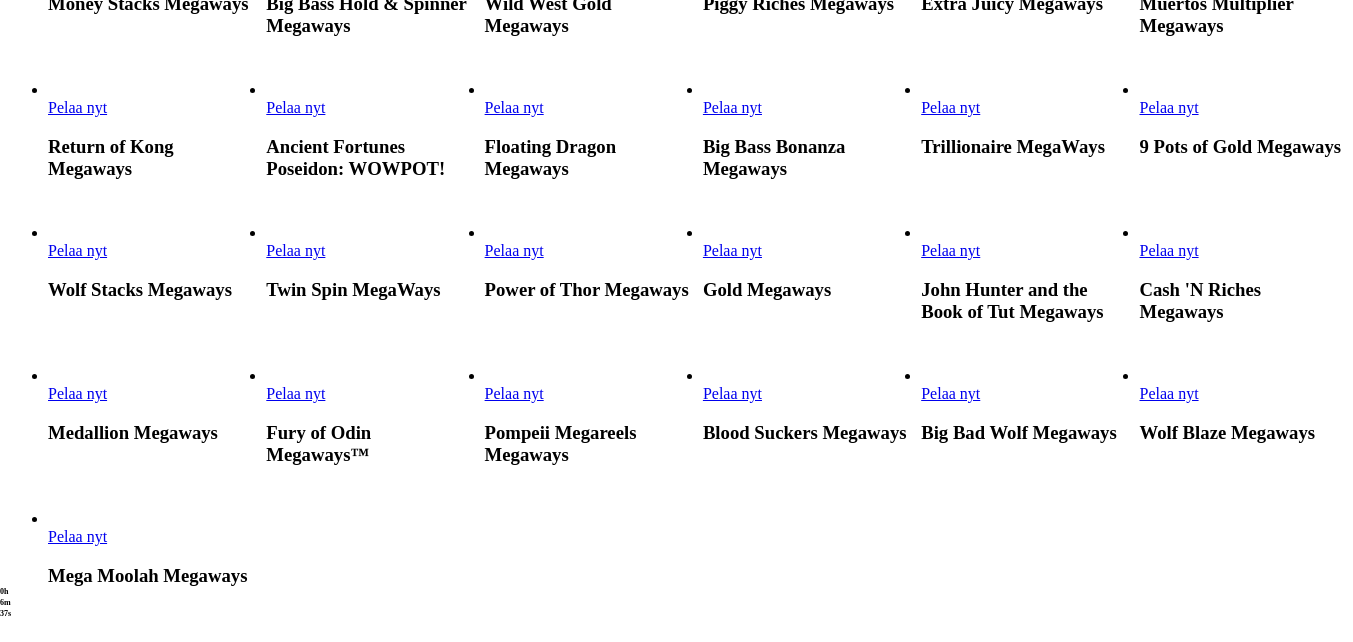 scroll, scrollTop: 1100, scrollLeft: 0, axis: vertical 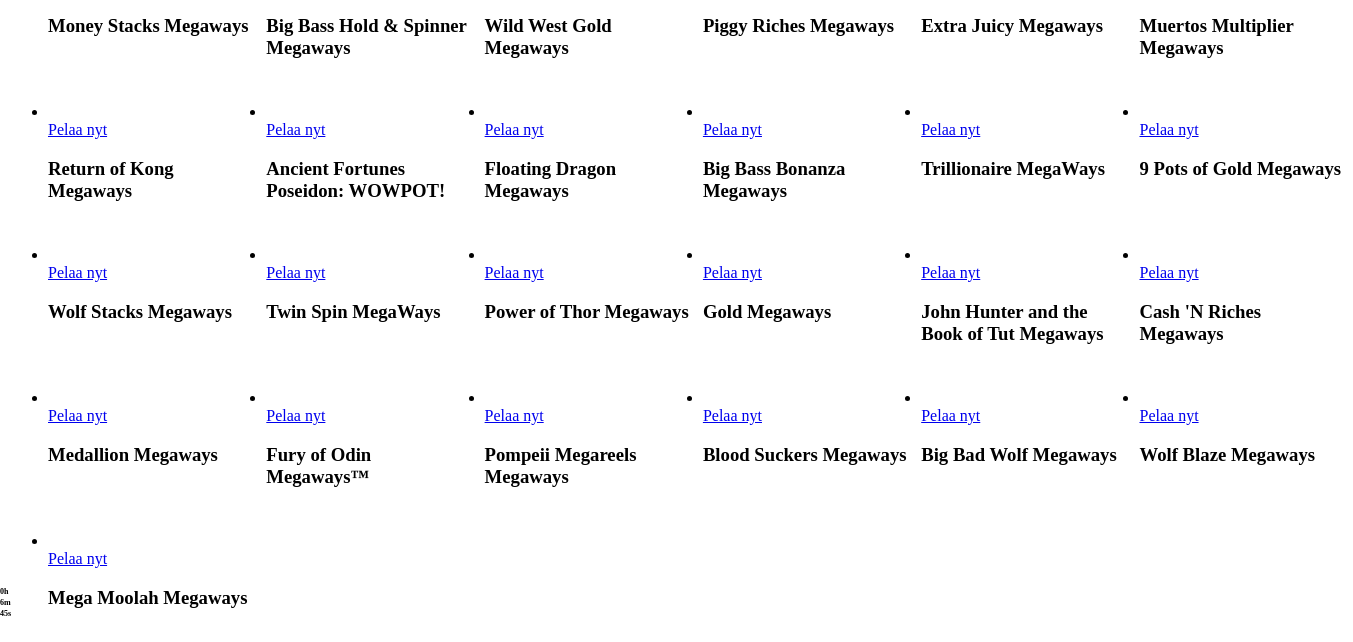 click on "Pelaa nyt" at bounding box center [514, 129] 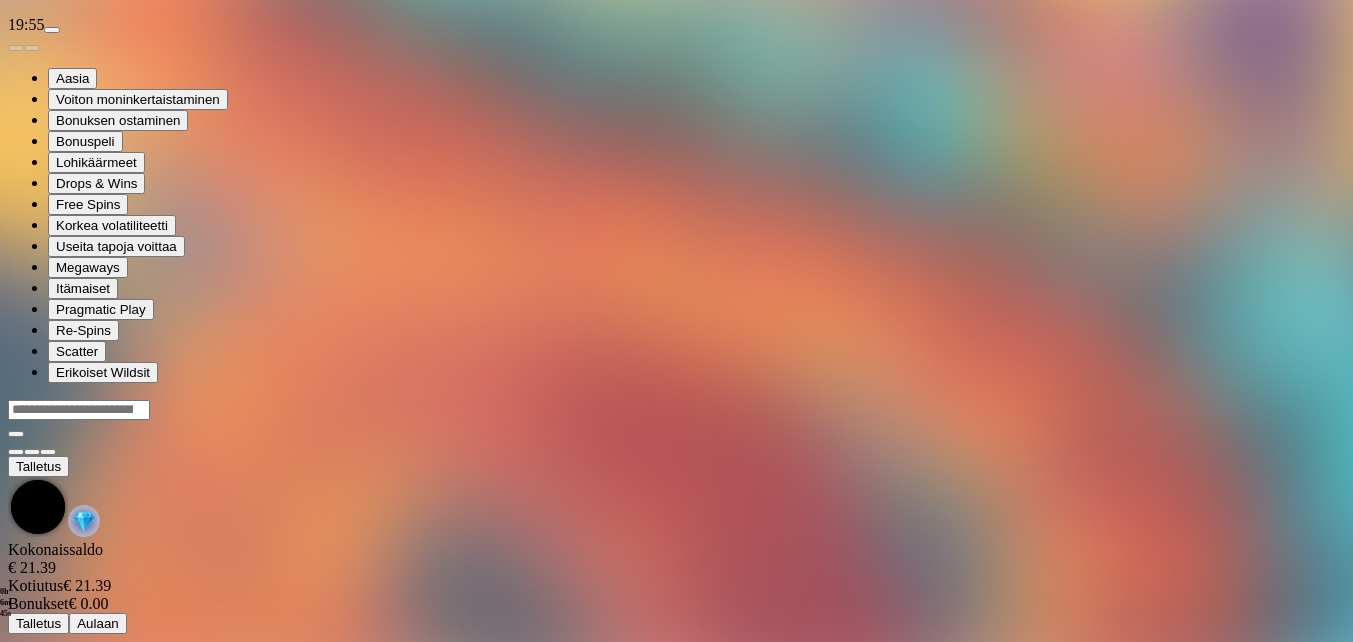 scroll, scrollTop: 0, scrollLeft: 0, axis: both 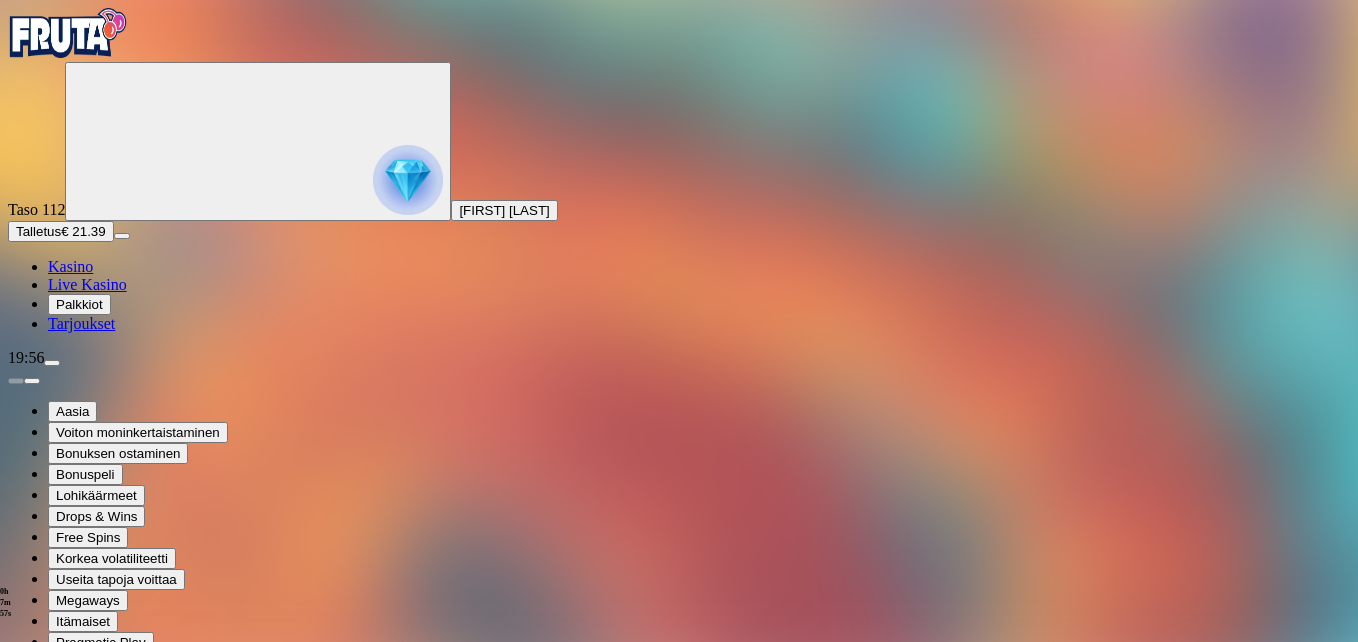 click at bounding box center (48, 925) 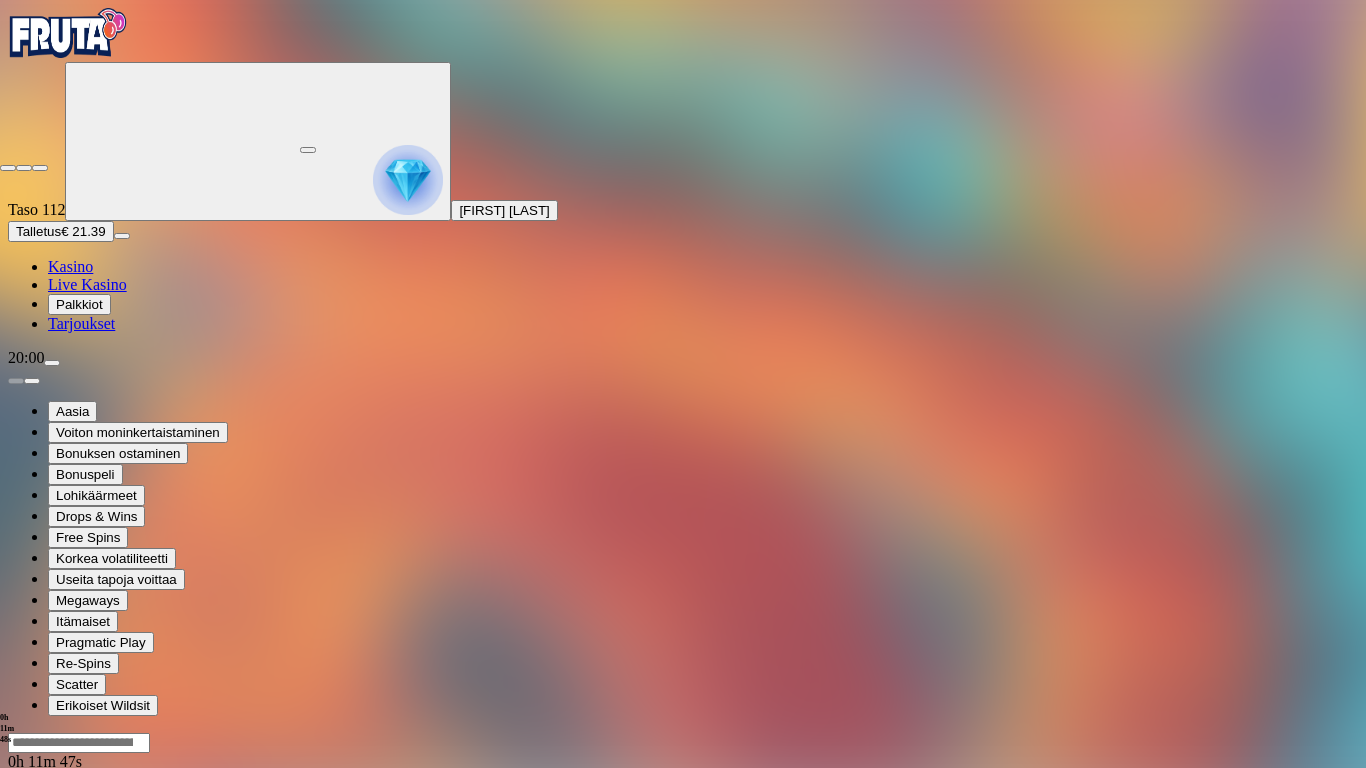 click at bounding box center (8, 168) 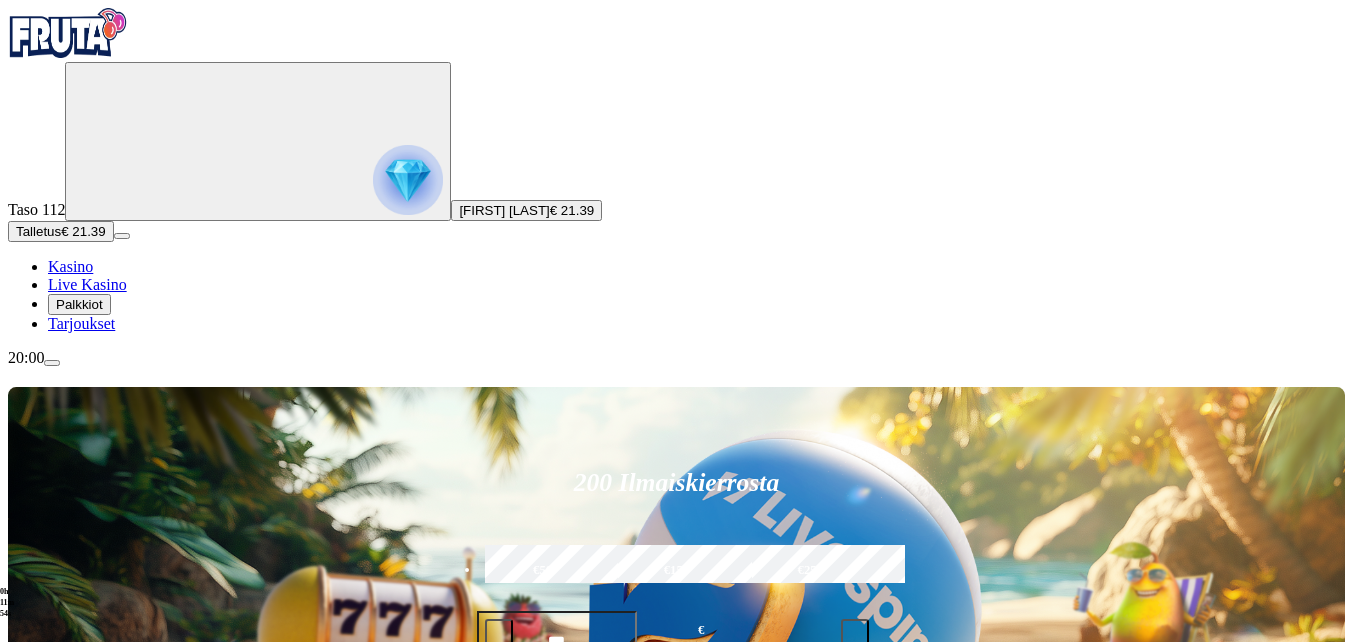 click on "Talleta ja pelaa" at bounding box center [525, 694] 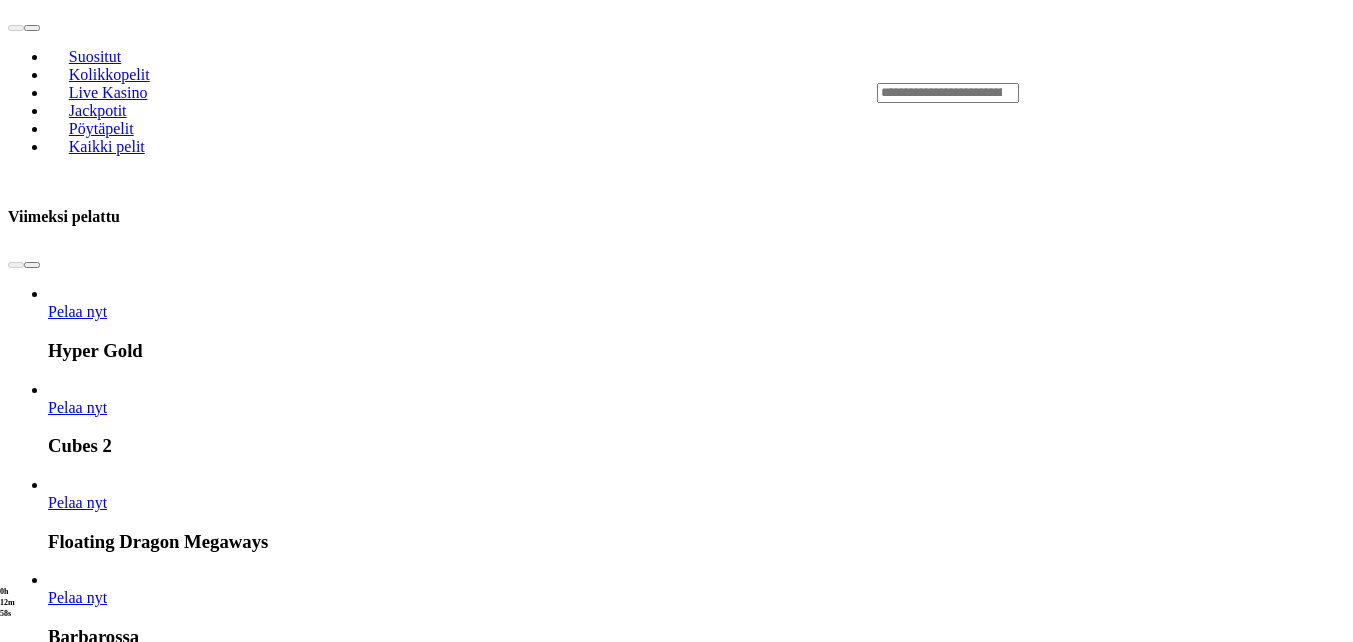 scroll, scrollTop: 900, scrollLeft: 0, axis: vertical 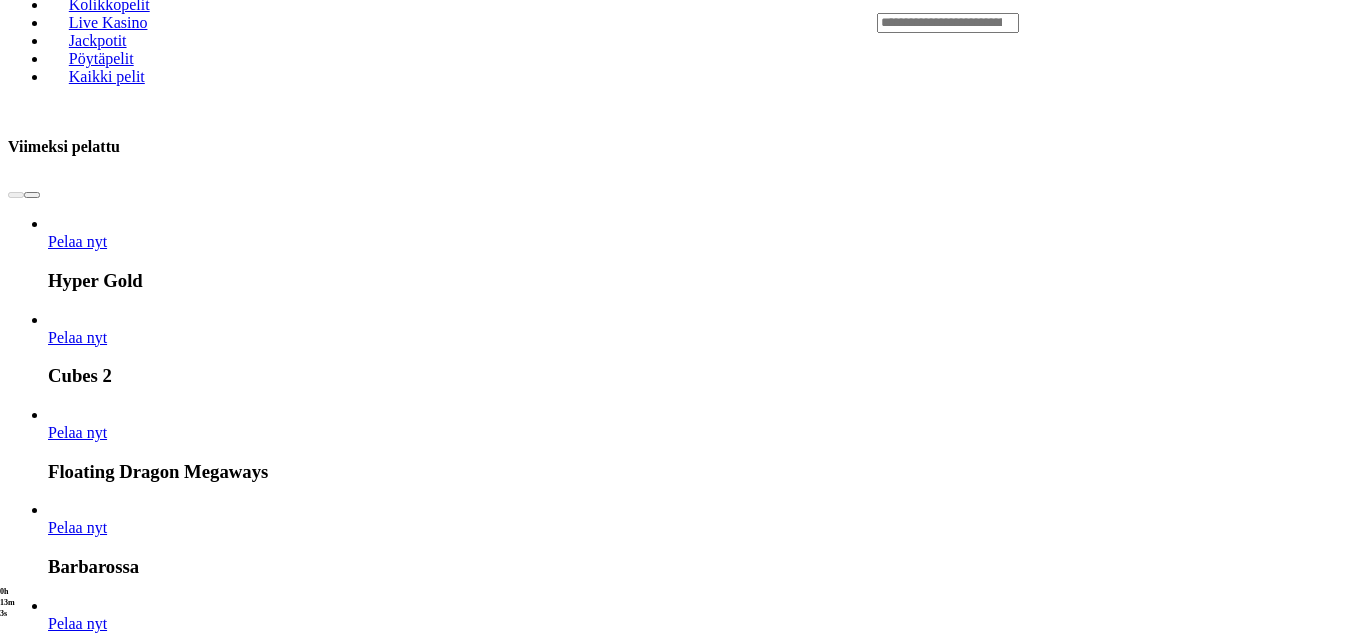 click on "Näytä kaikki" at bounding box center [1320, 2439] 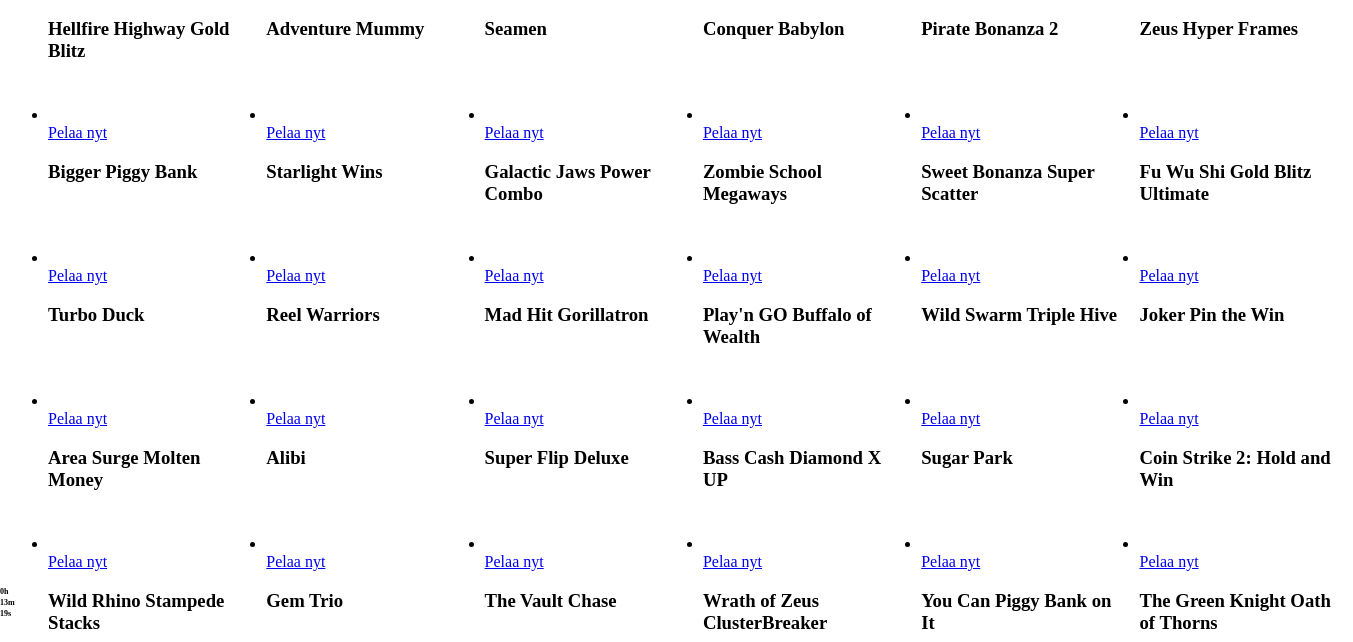 scroll, scrollTop: 700, scrollLeft: 0, axis: vertical 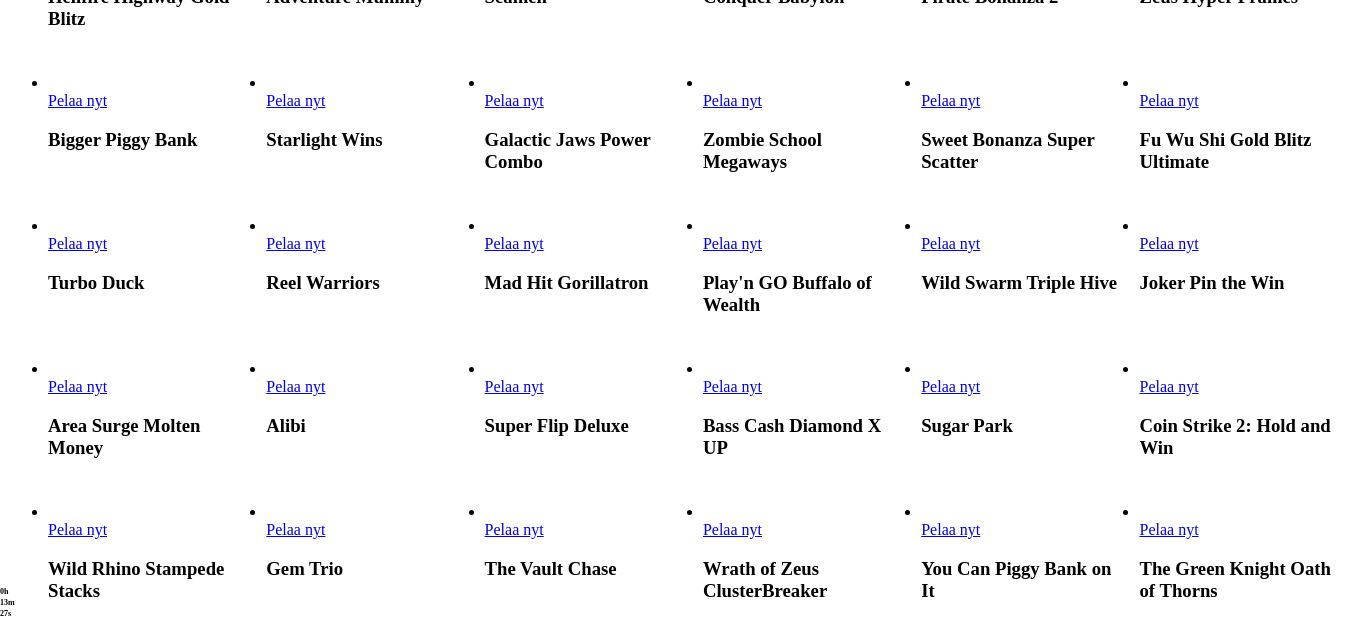 click on "Pelaa nyt" at bounding box center (77, 386) 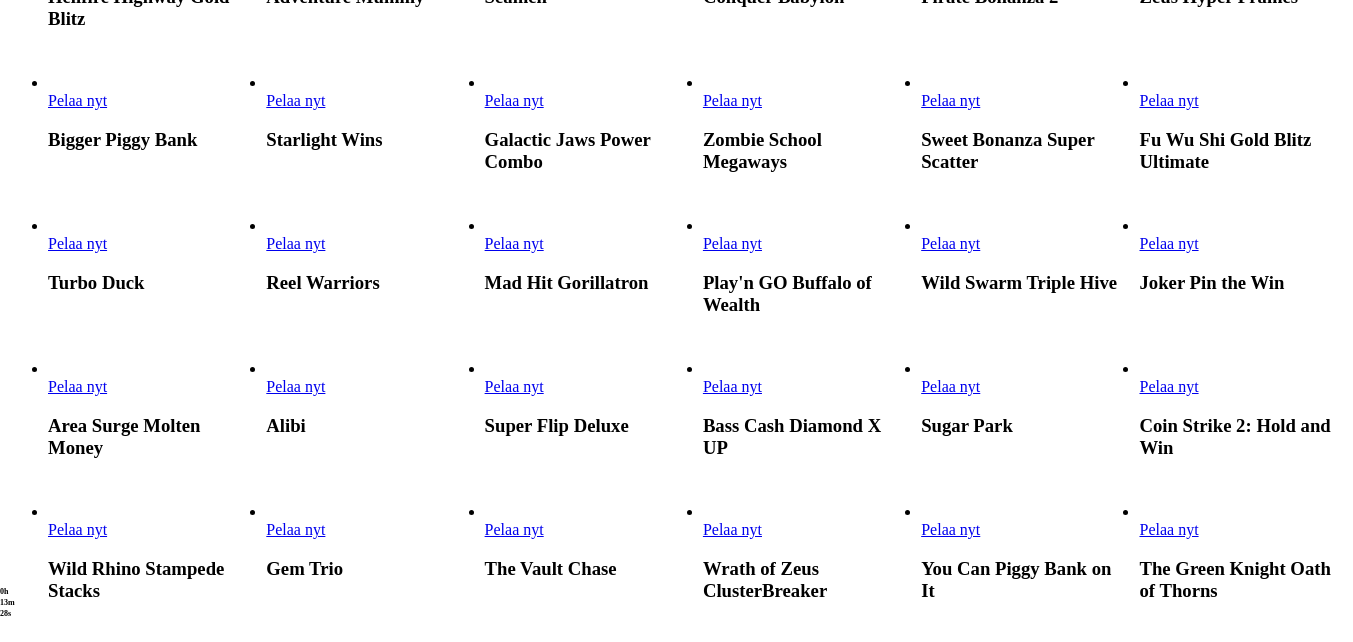 scroll, scrollTop: 0, scrollLeft: 0, axis: both 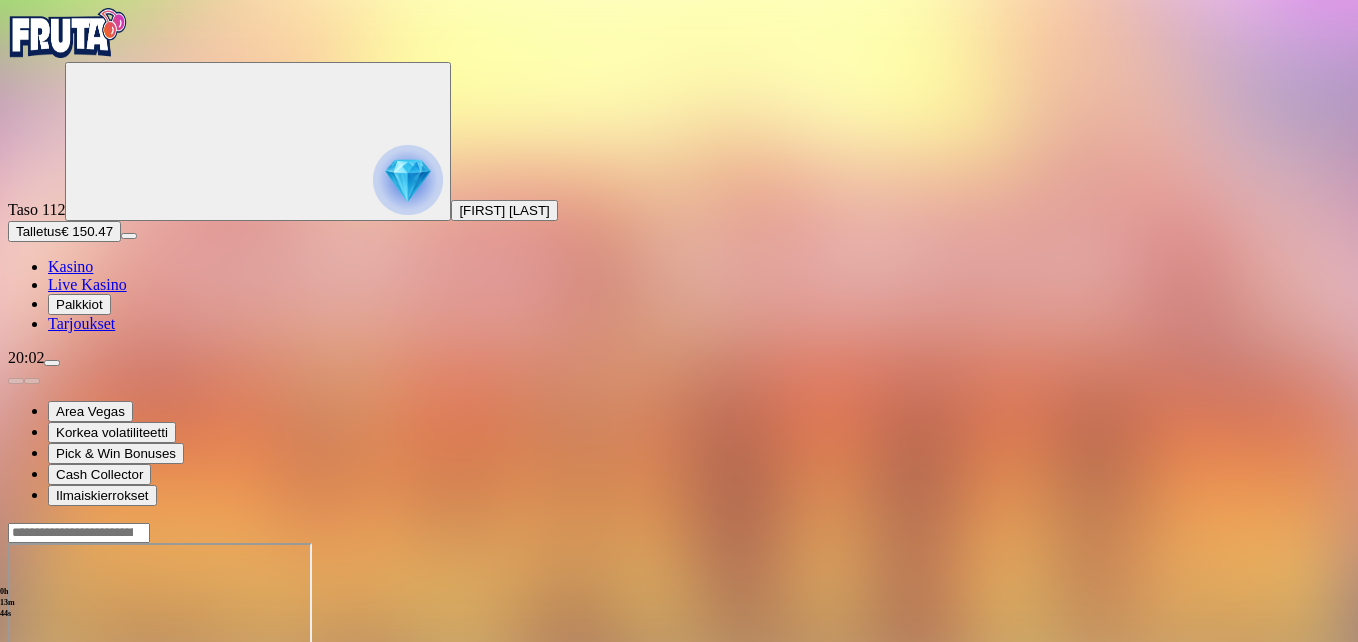 drag, startPoint x: 1246, startPoint y: 179, endPoint x: 1250, endPoint y: 254, distance: 75.10659 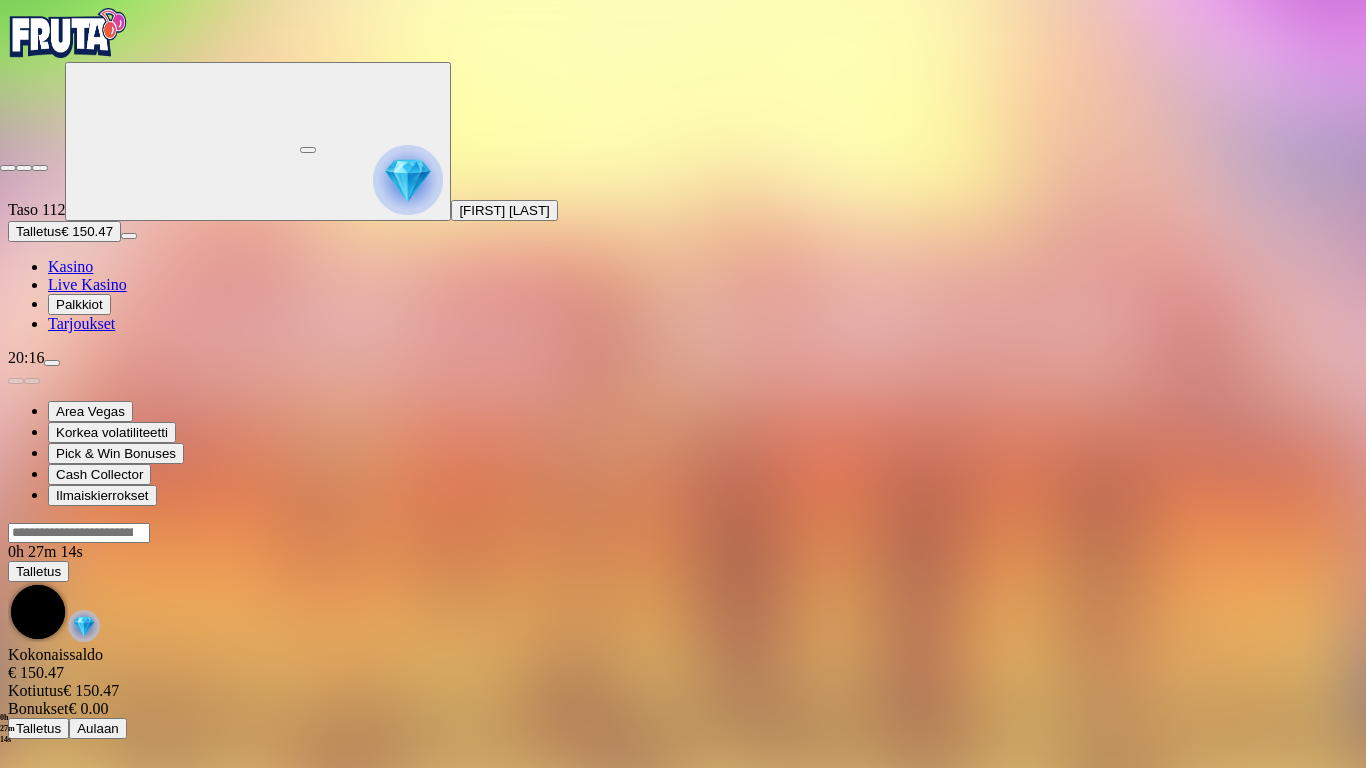 click at bounding box center (8, 168) 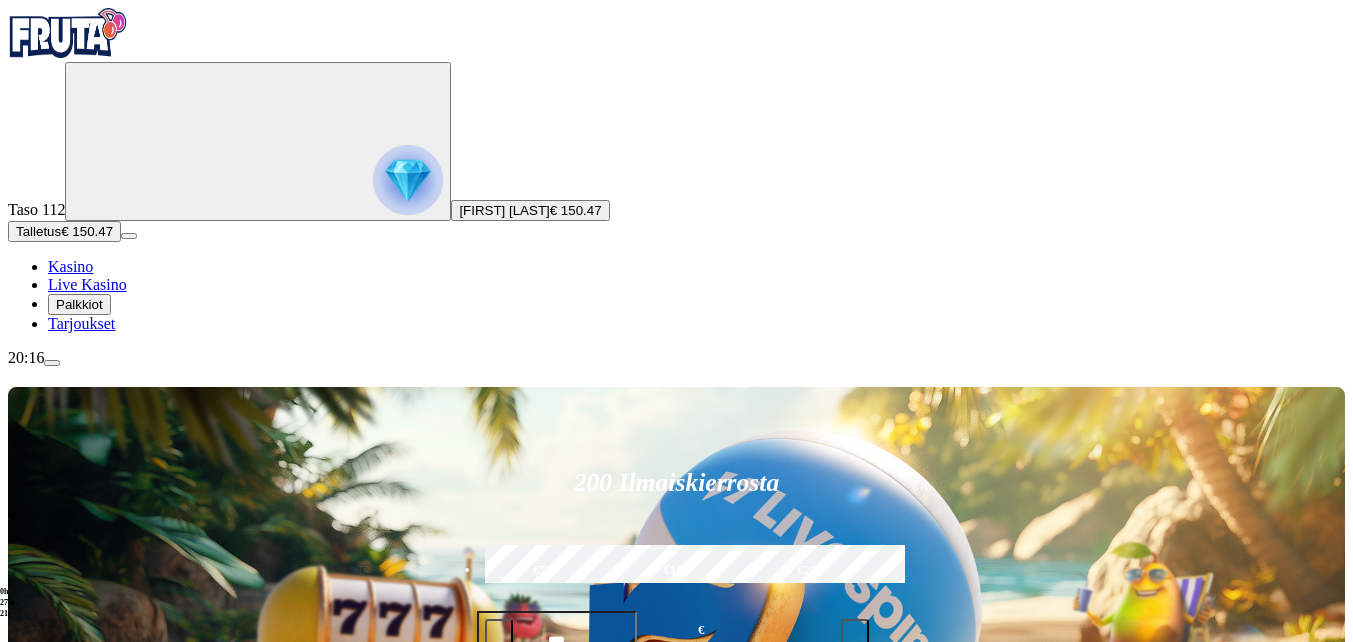 click at bounding box center [32, 1095] 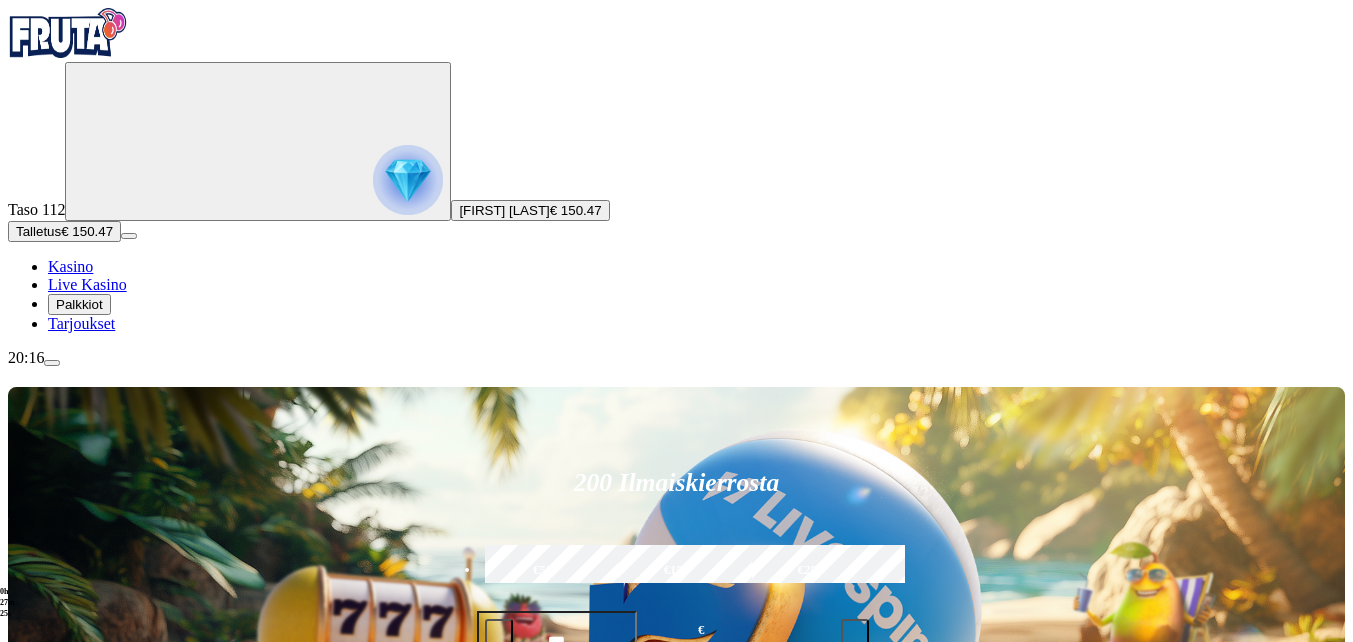 click at bounding box center [948, 923] 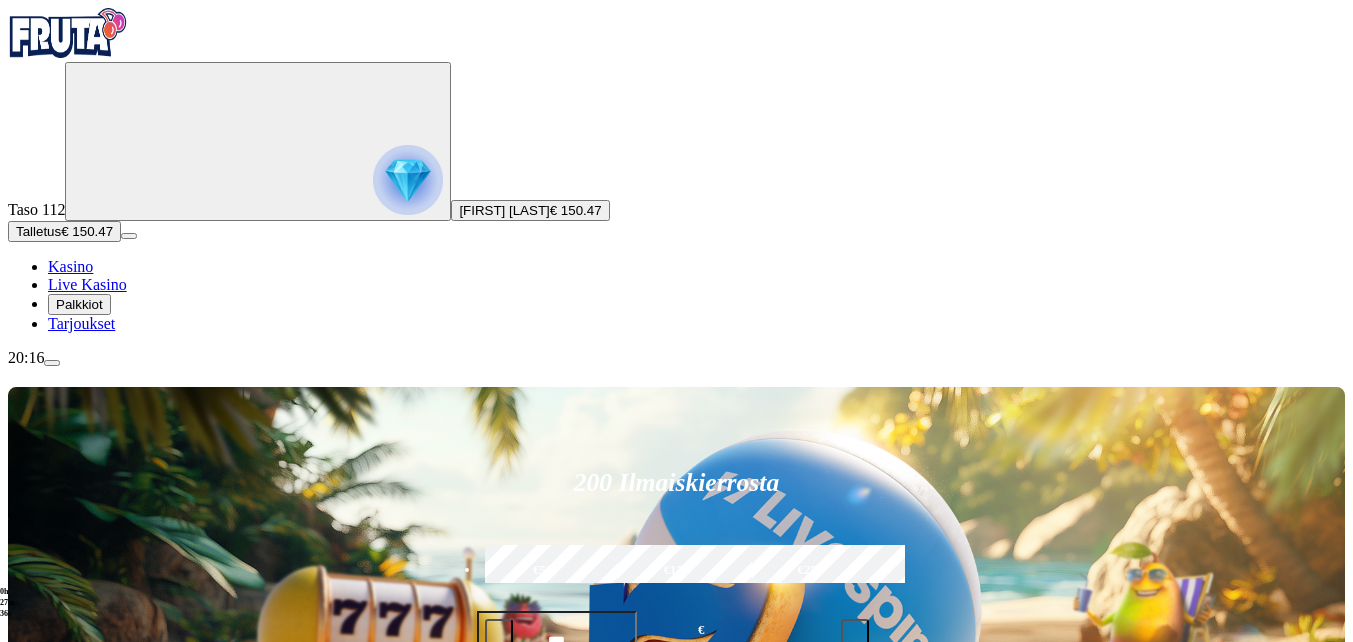 type on "******" 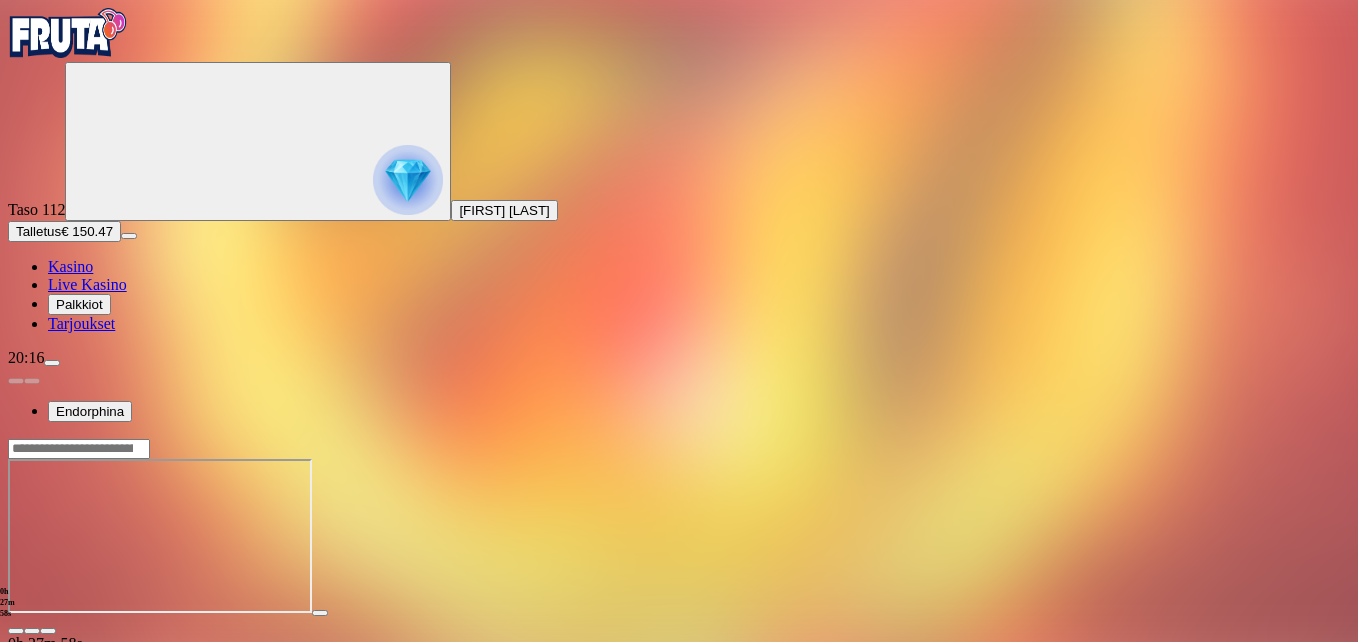 click at bounding box center [48, 631] 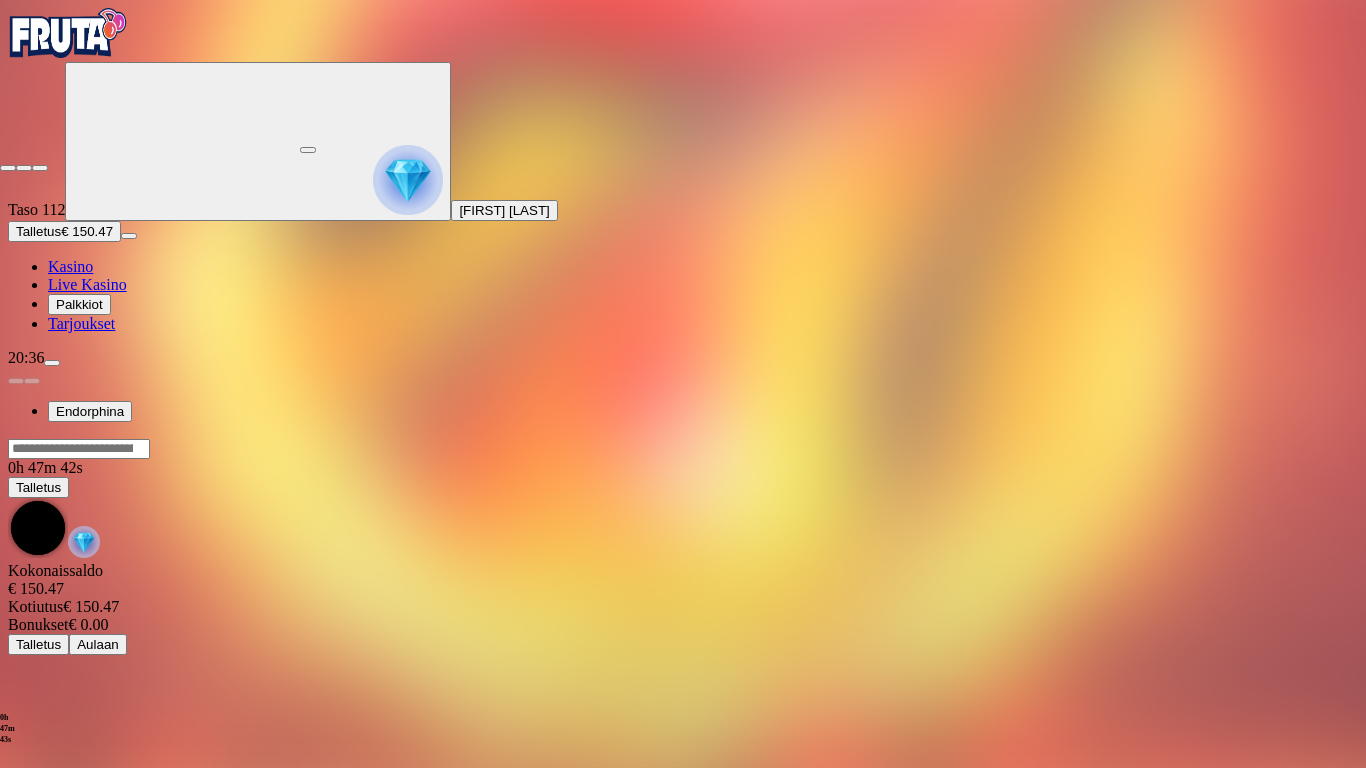 click at bounding box center (8, 168) 